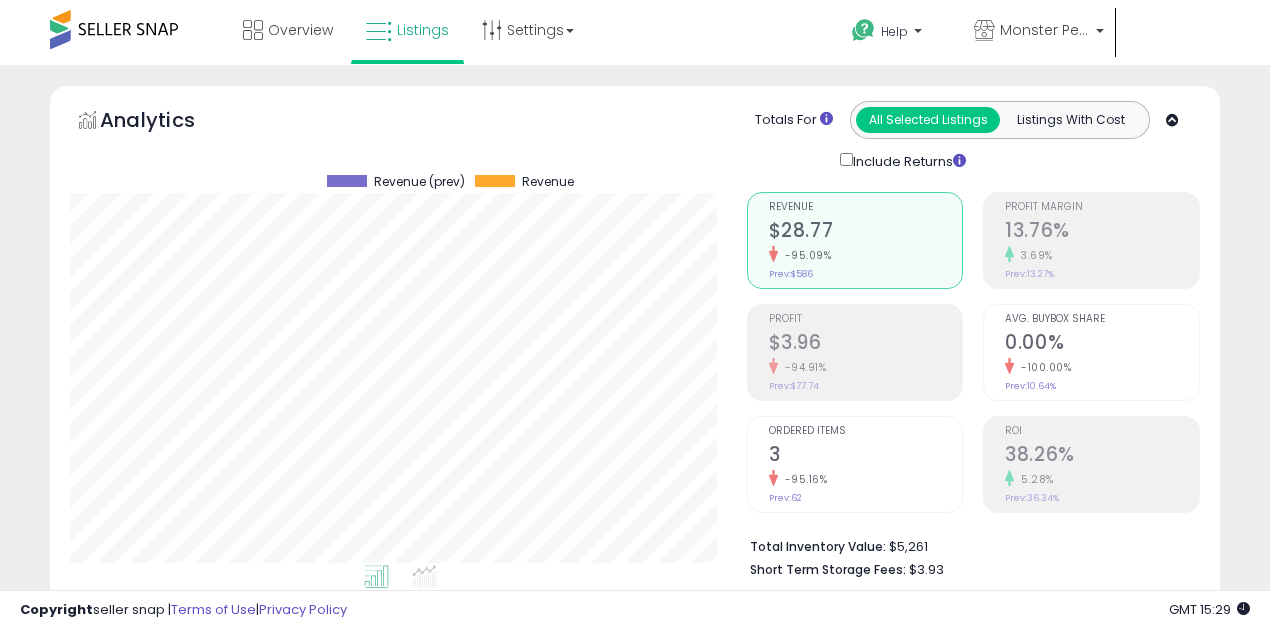select on "**" 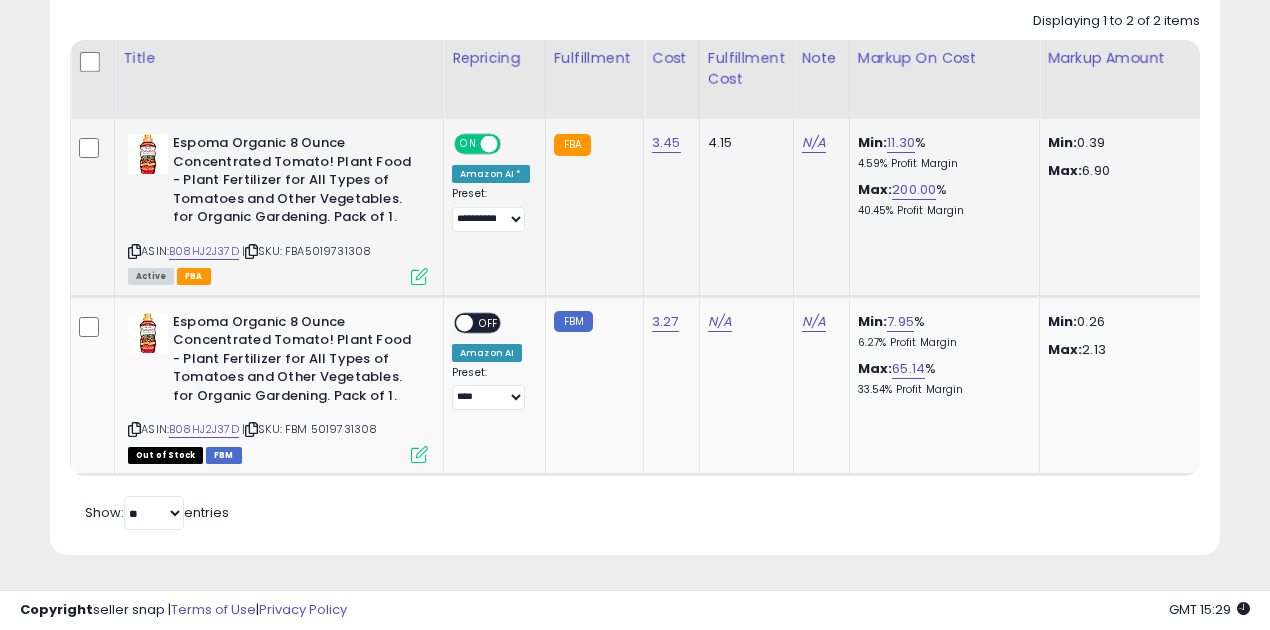 scroll, scrollTop: 999590, scrollLeft: 999323, axis: both 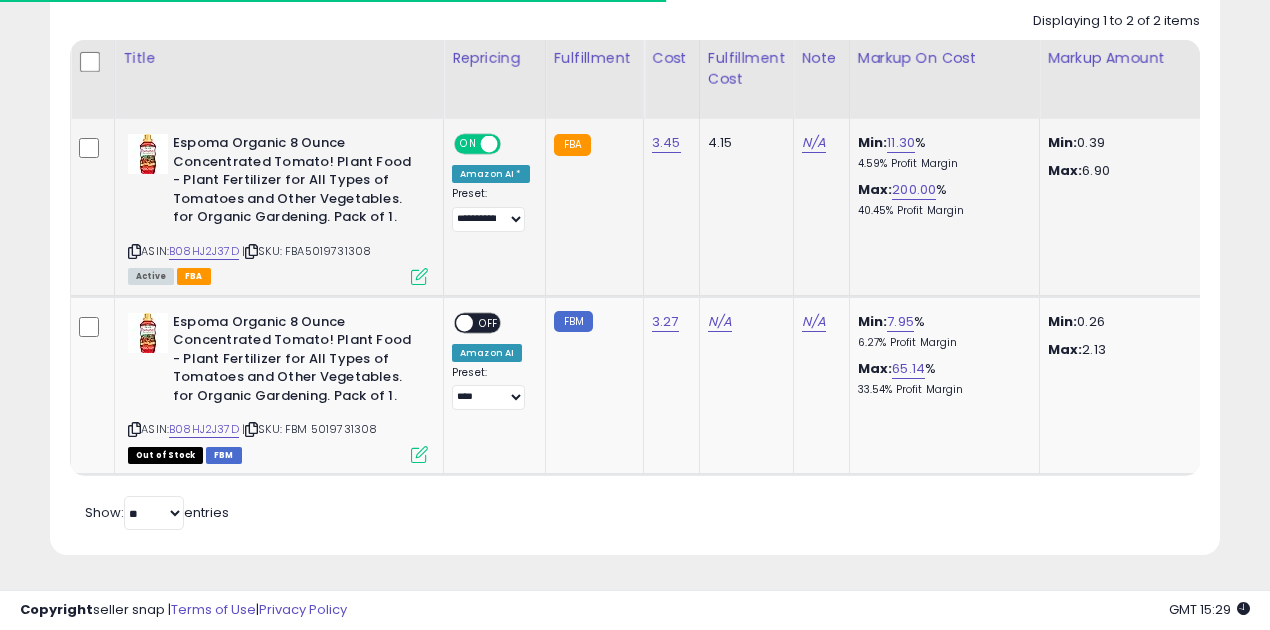 click on "B08HJ2J37D" at bounding box center (204, 251) 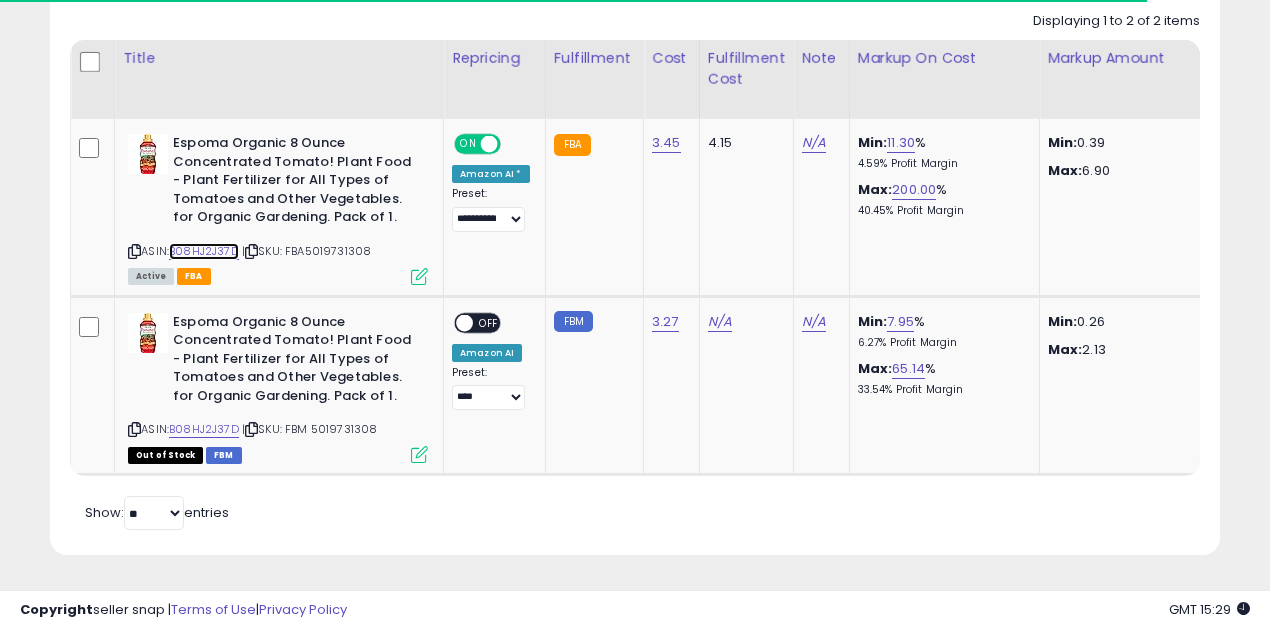 scroll, scrollTop: 0, scrollLeft: 52, axis: horizontal 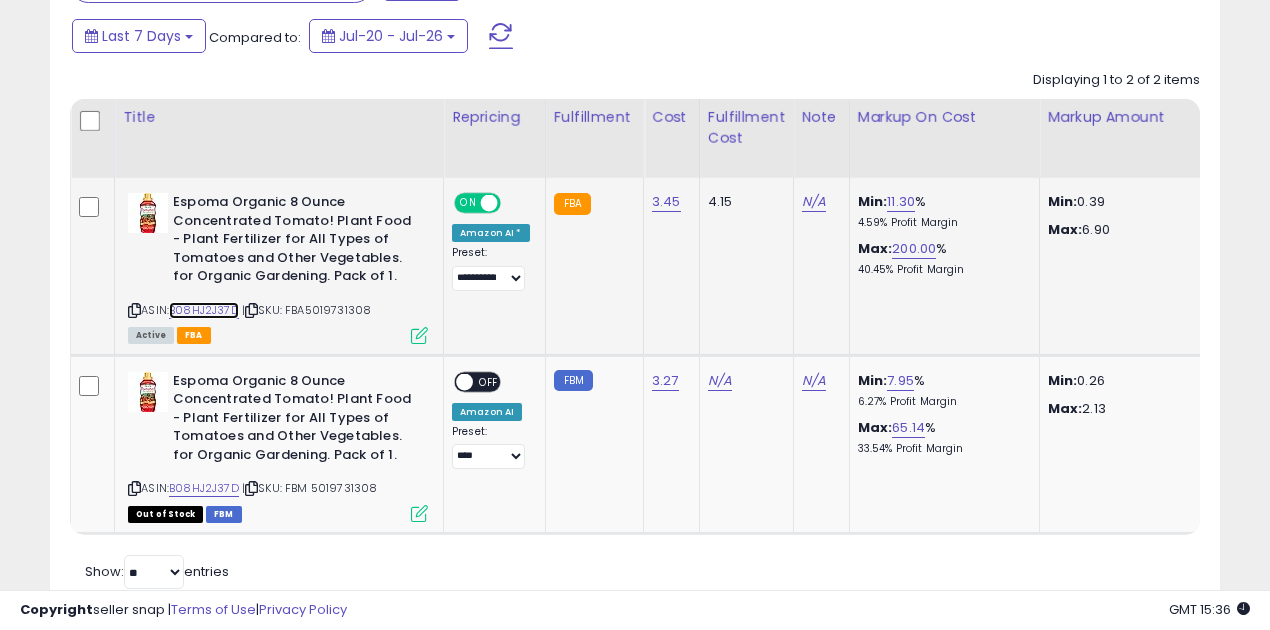 click on "B08HJ2J37D" at bounding box center (204, 310) 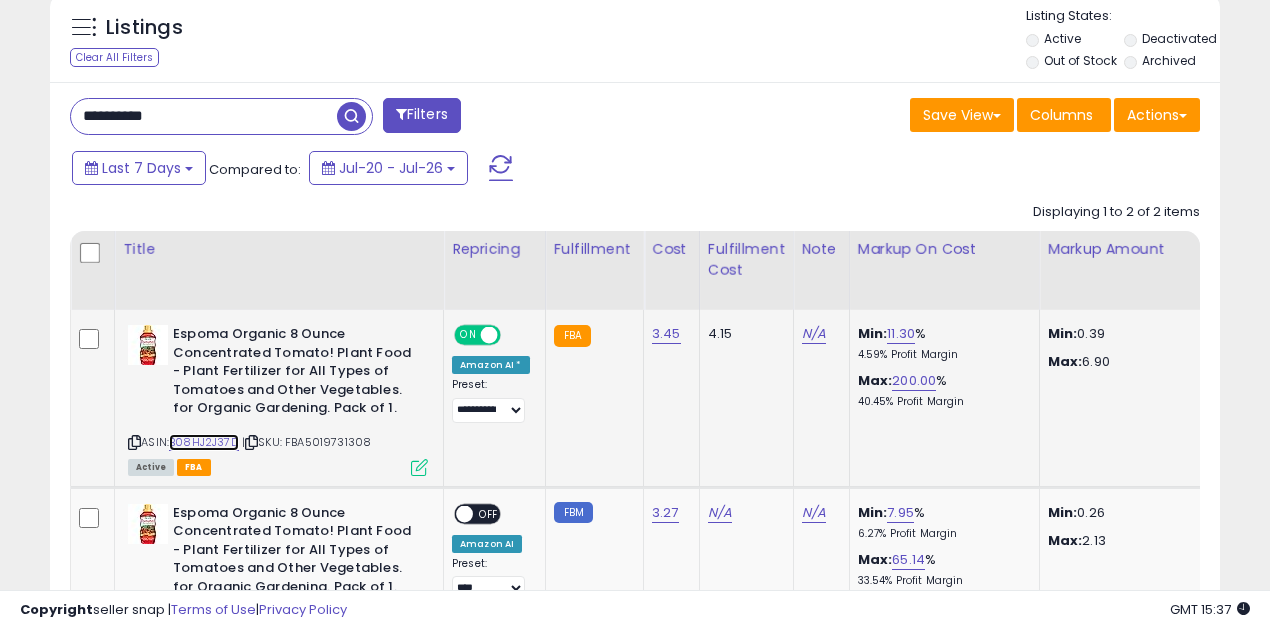 scroll, scrollTop: 739, scrollLeft: 0, axis: vertical 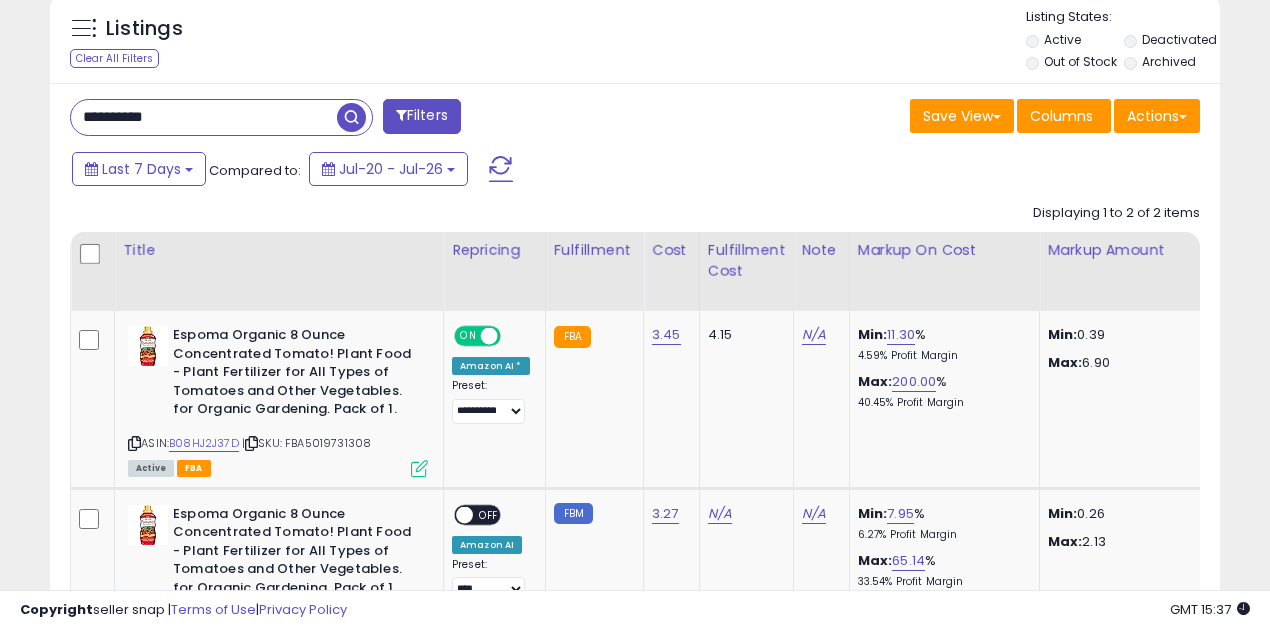 click on "**********" at bounding box center (204, 117) 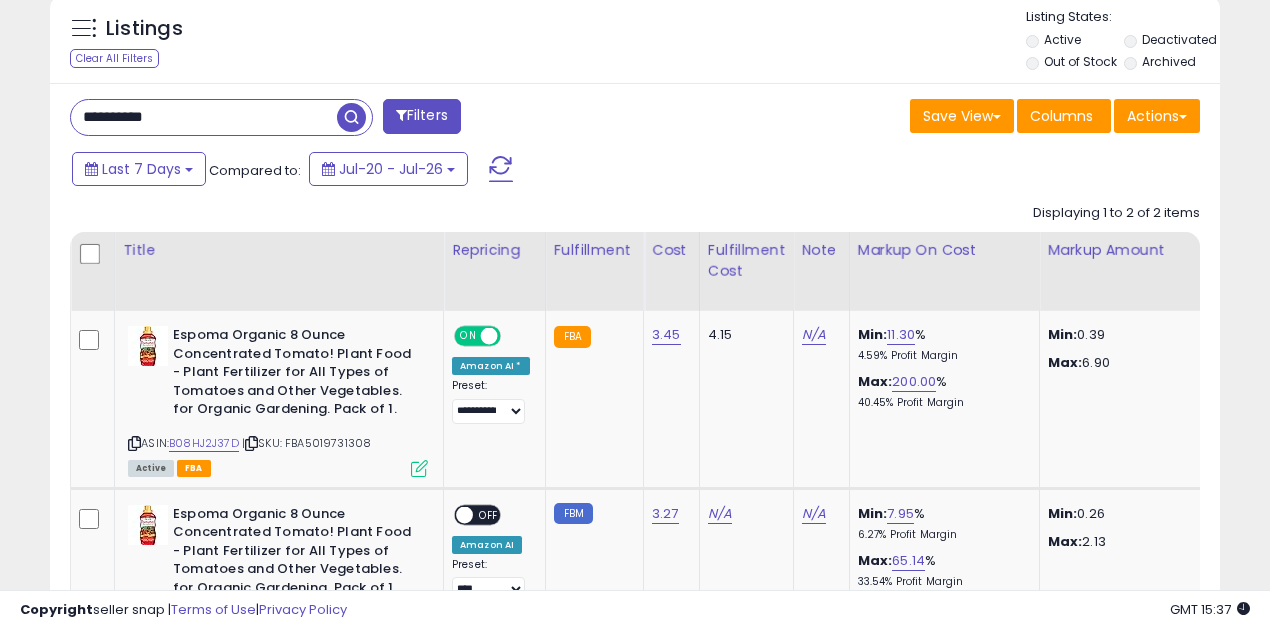 paste 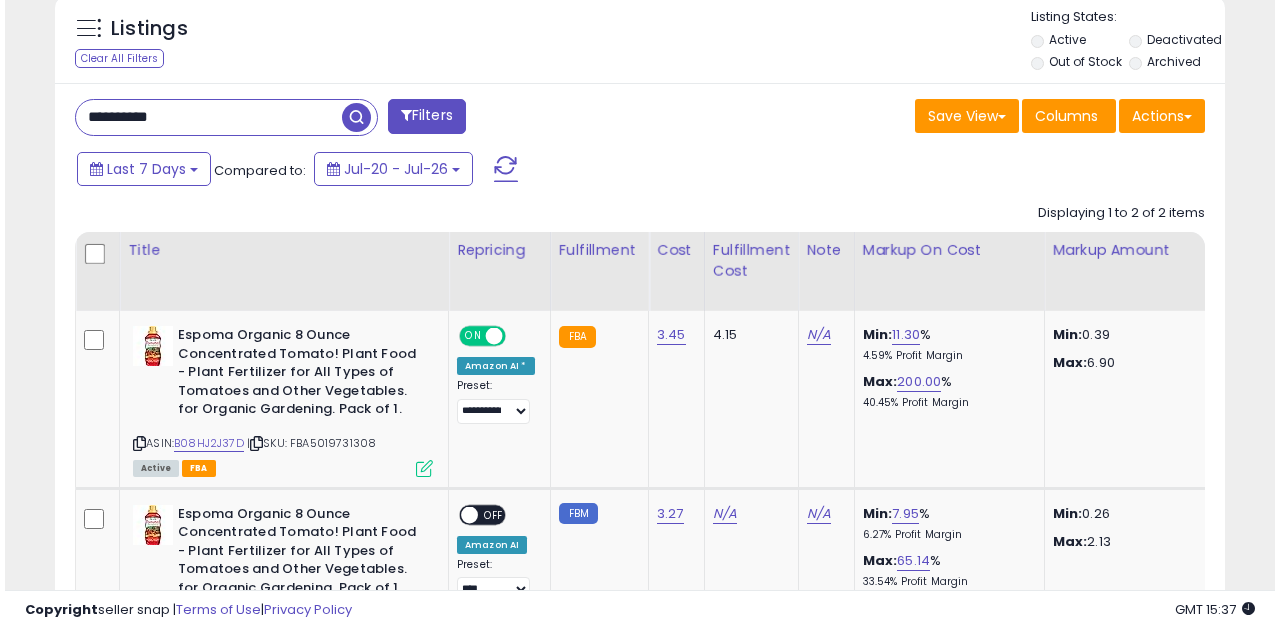 scroll, scrollTop: 583, scrollLeft: 0, axis: vertical 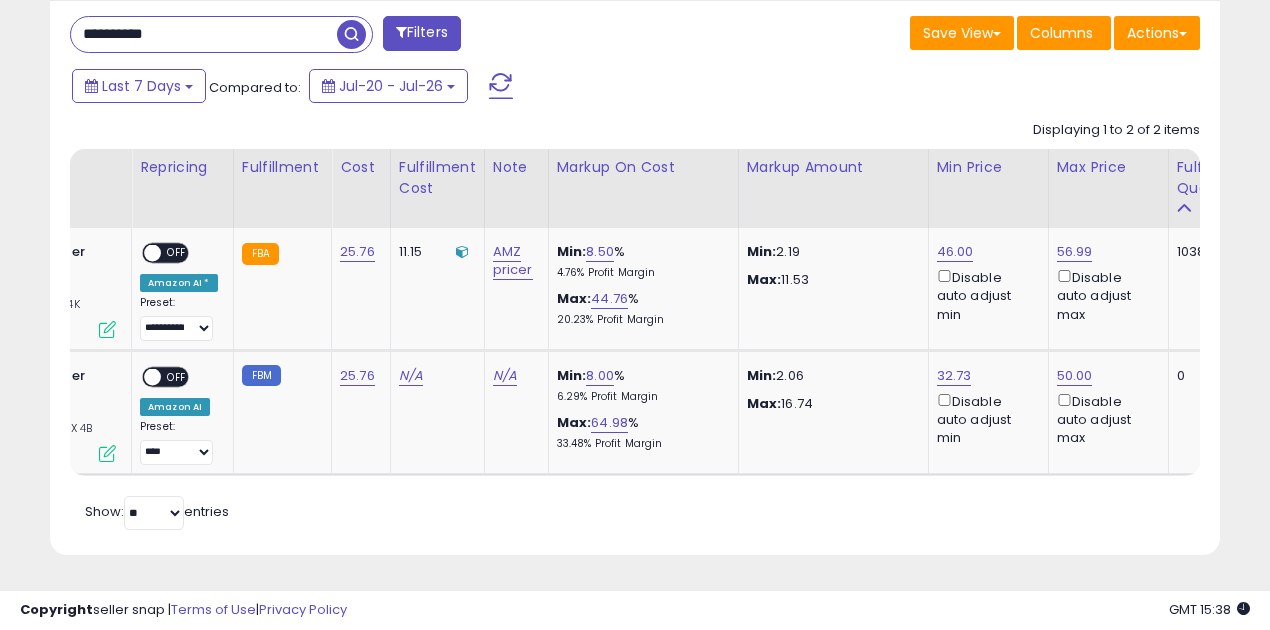 click on "**********" at bounding box center [204, 34] 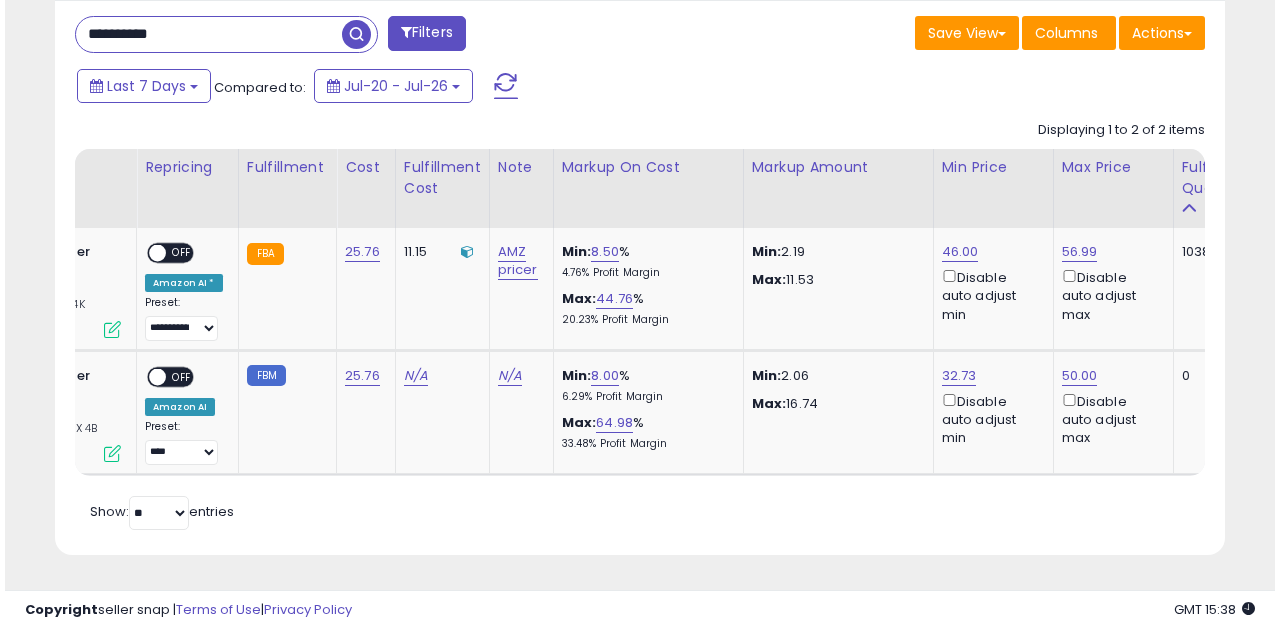 scroll, scrollTop: 583, scrollLeft: 0, axis: vertical 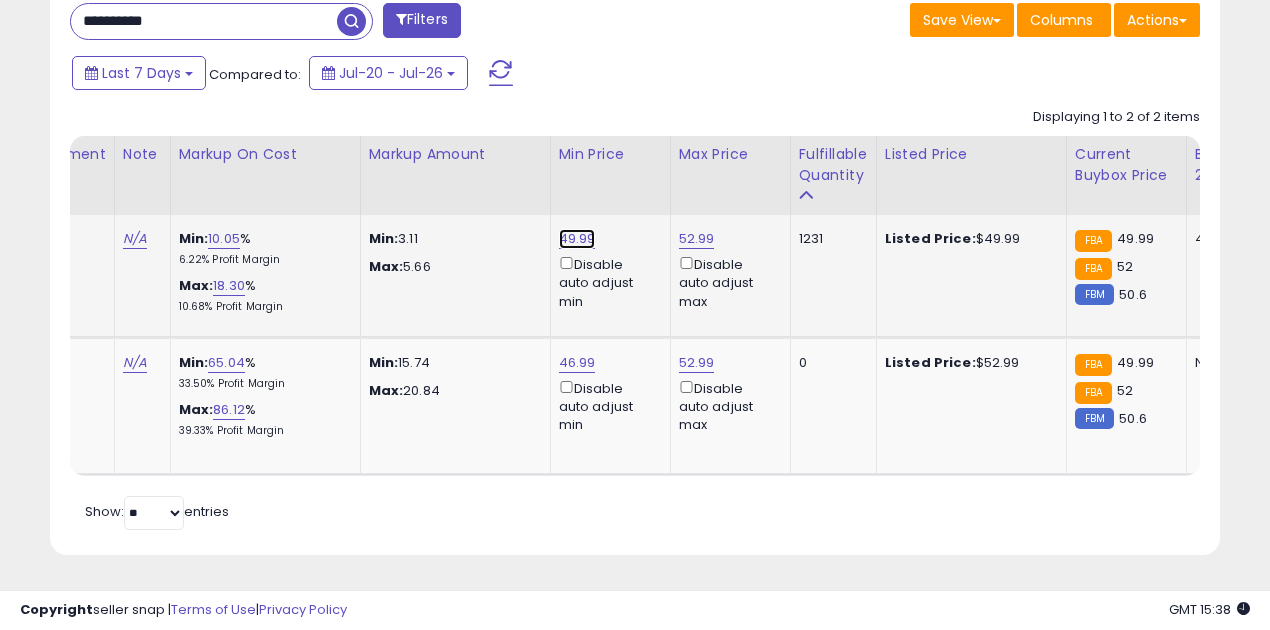 click on "49.99" at bounding box center [577, 239] 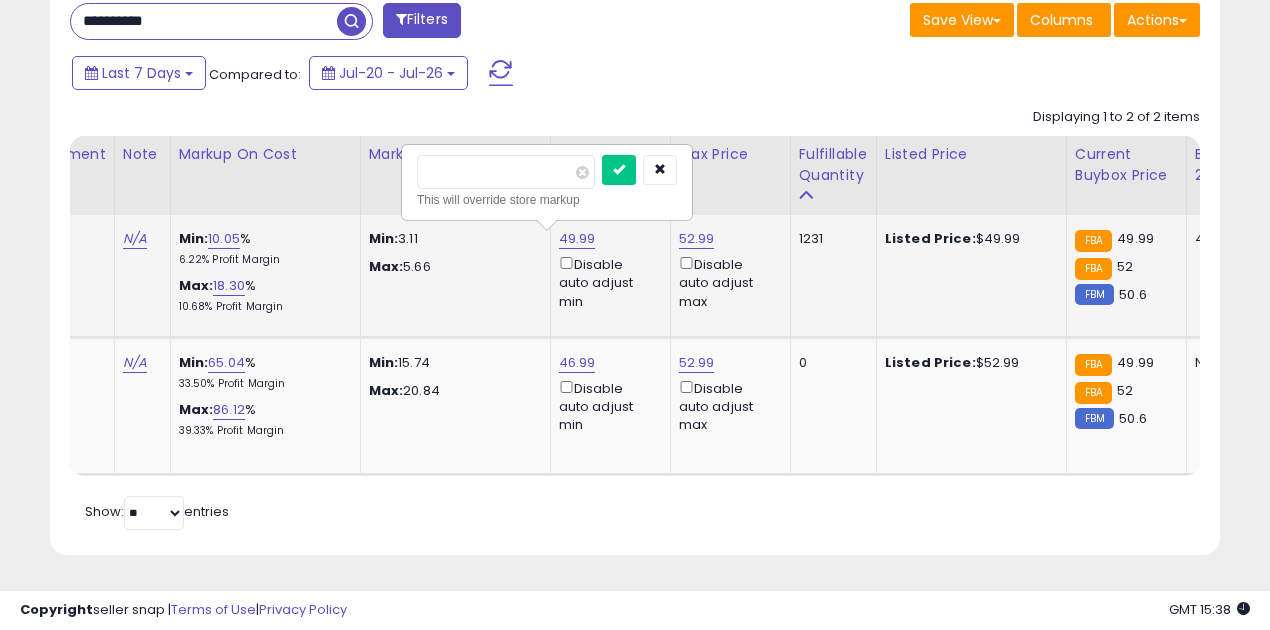 click on "*****" at bounding box center (506, 172) 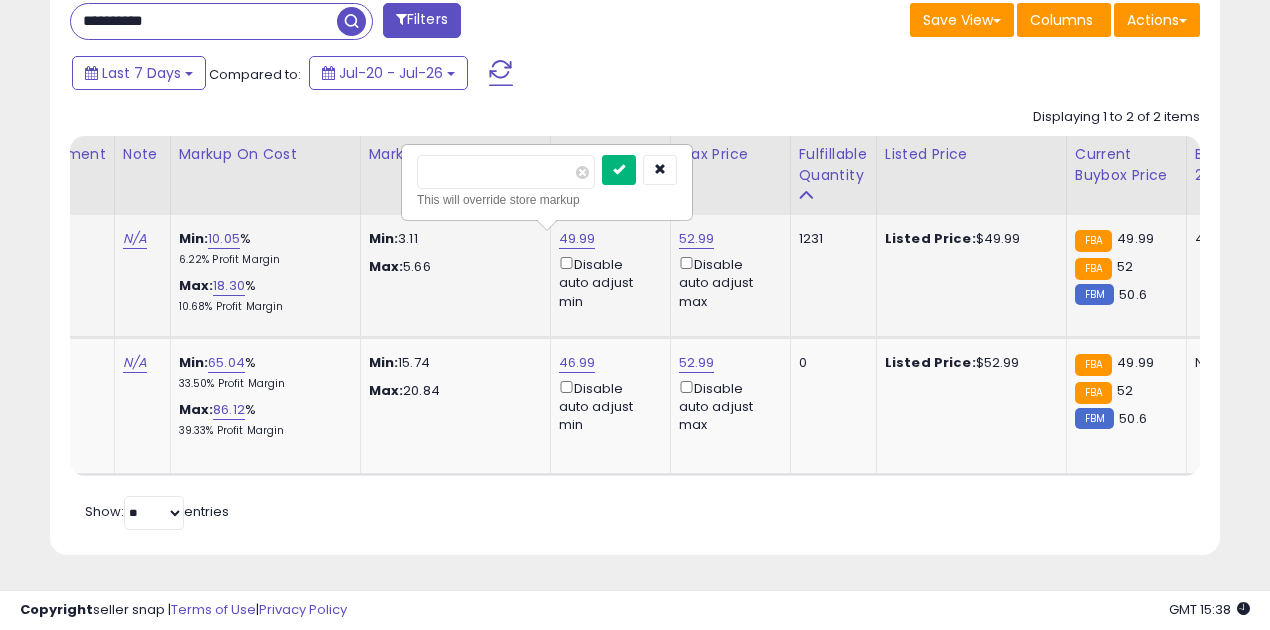click at bounding box center (619, 169) 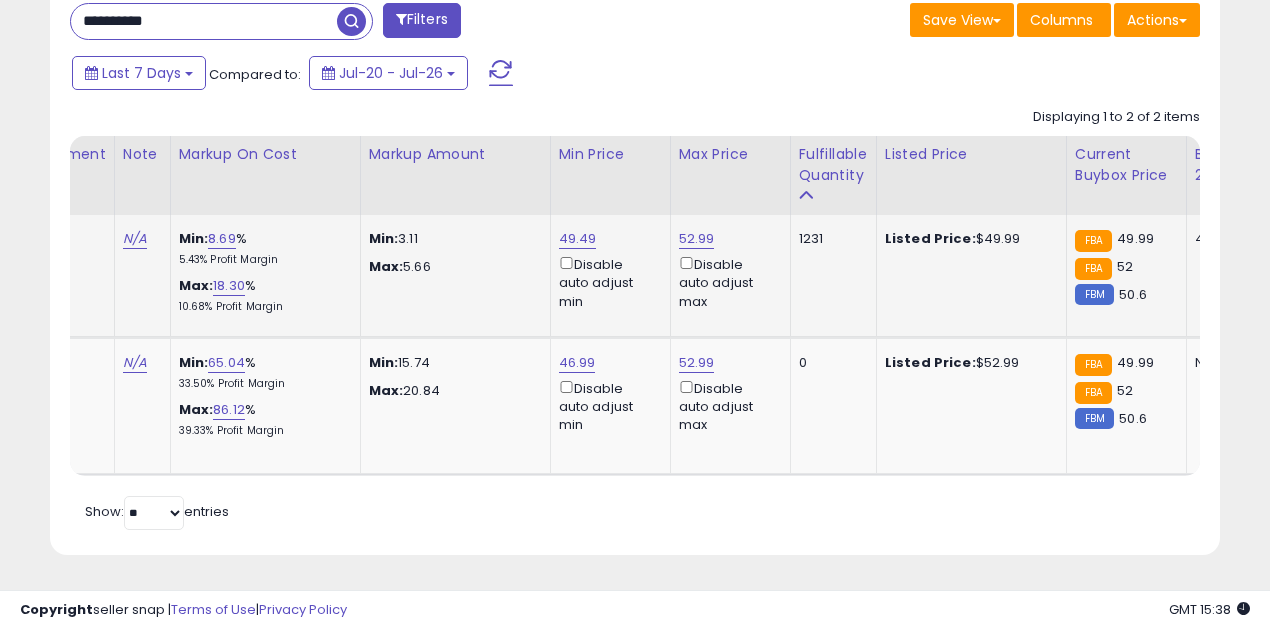 click at bounding box center [351, 21] 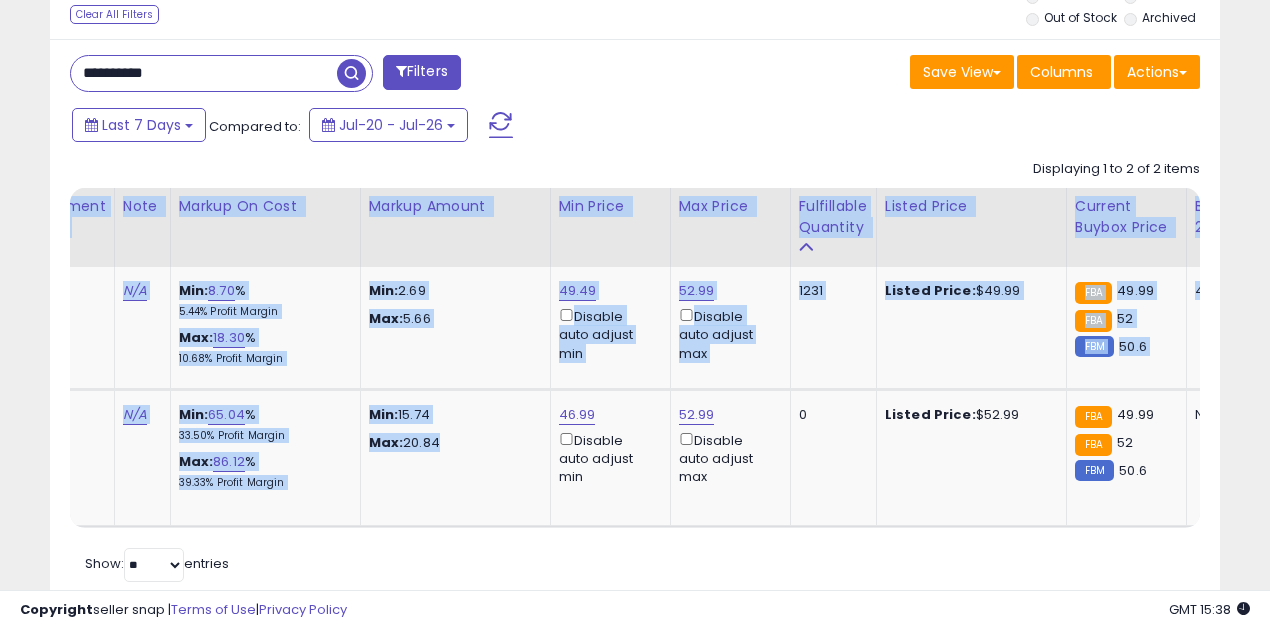 drag, startPoint x: 419, startPoint y: 524, endPoint x: 675, endPoint y: 538, distance: 256.38254 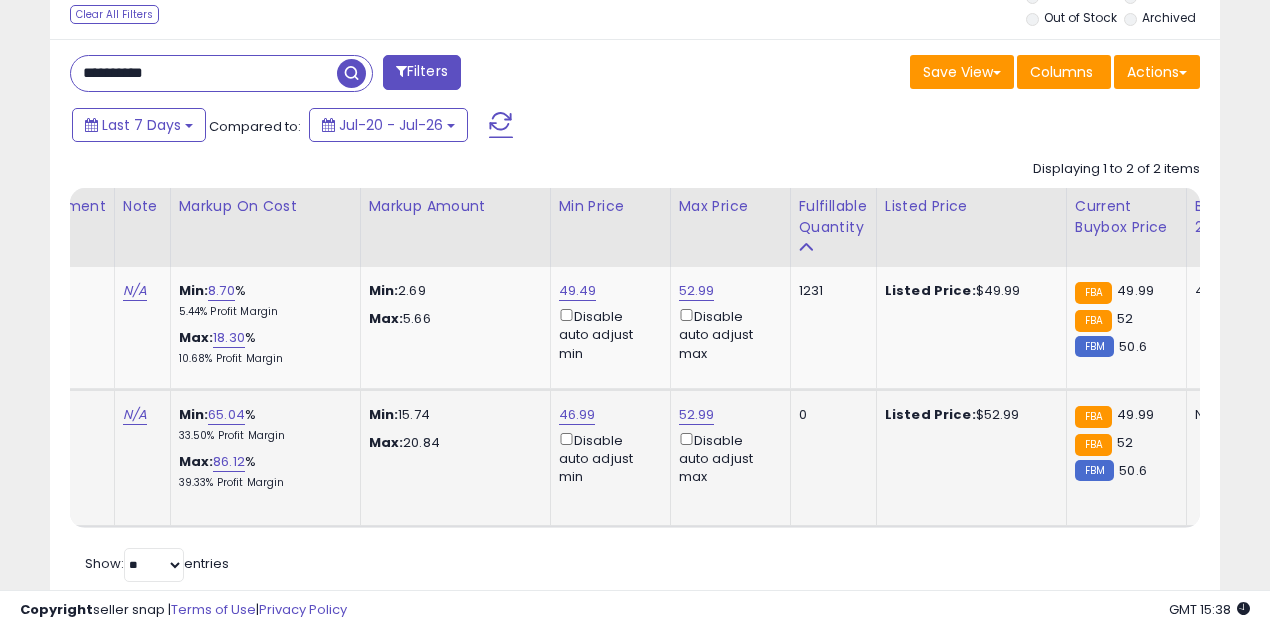 click on "Disable auto adjust min" at bounding box center (607, 458) 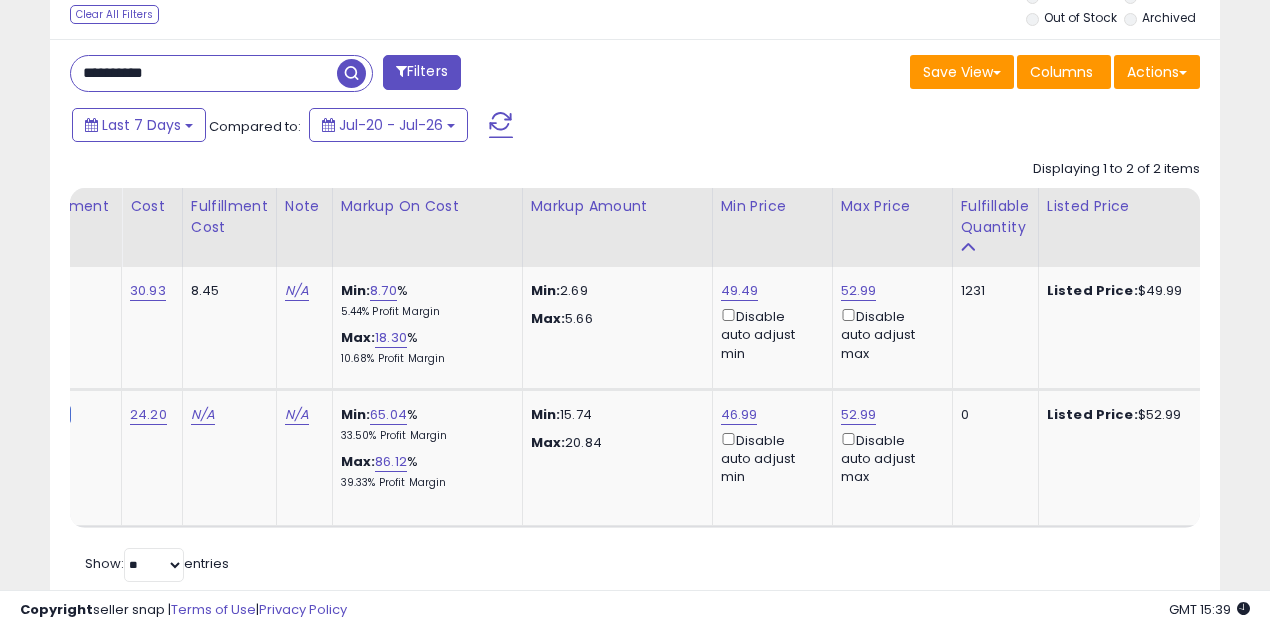 click on "**********" at bounding box center (204, 73) 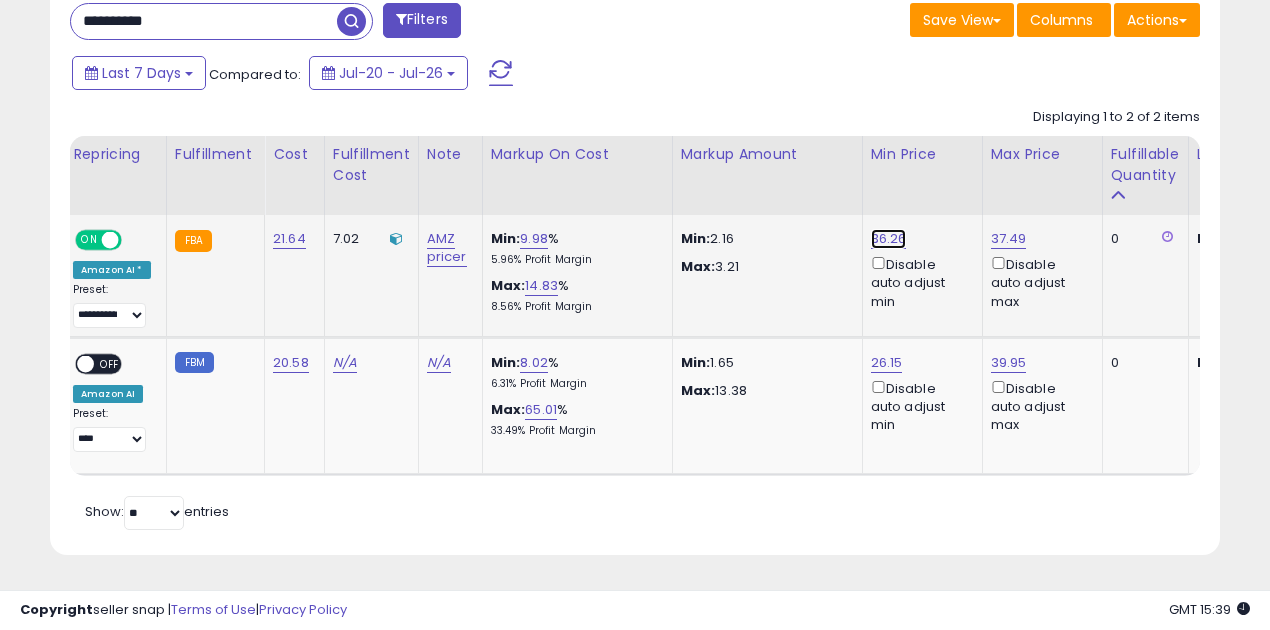 click on "36.26" at bounding box center (889, 239) 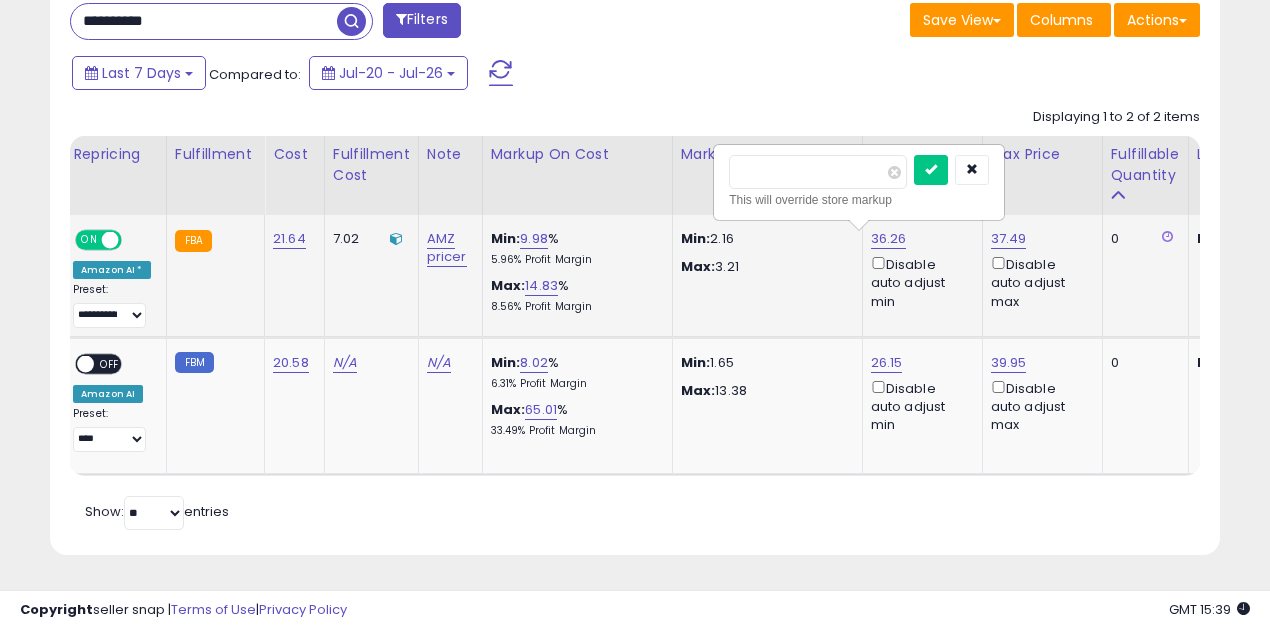 drag, startPoint x: 778, startPoint y: 156, endPoint x: 715, endPoint y: 160, distance: 63.126858 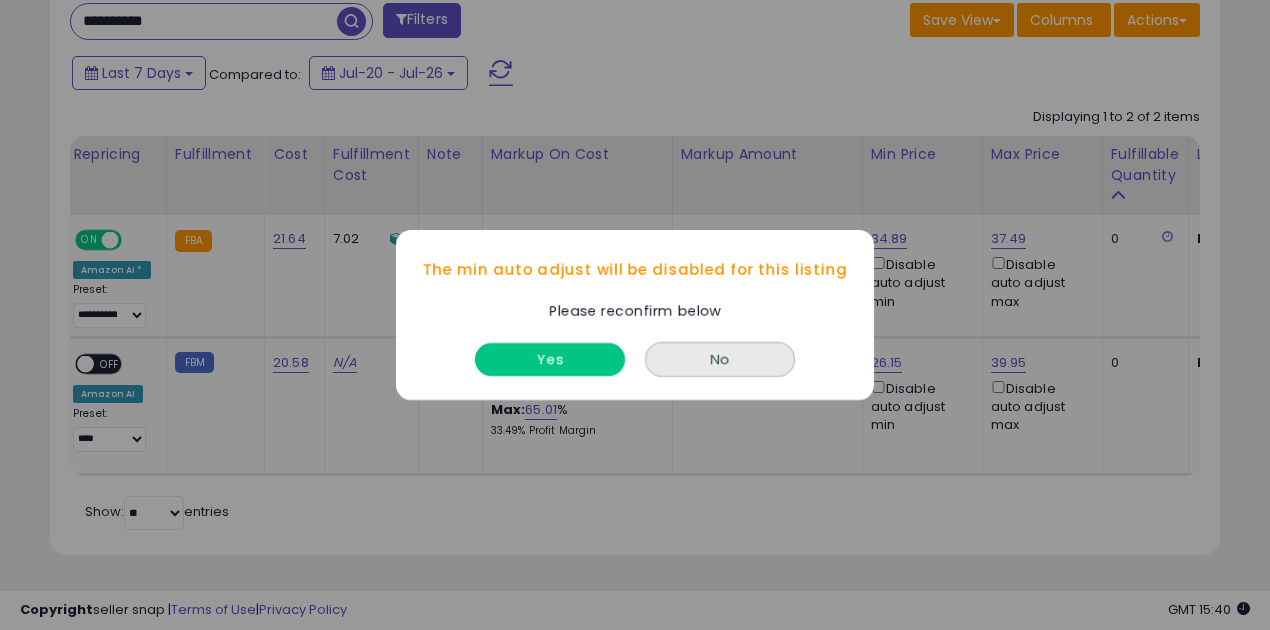 click on "Yes" at bounding box center (550, 359) 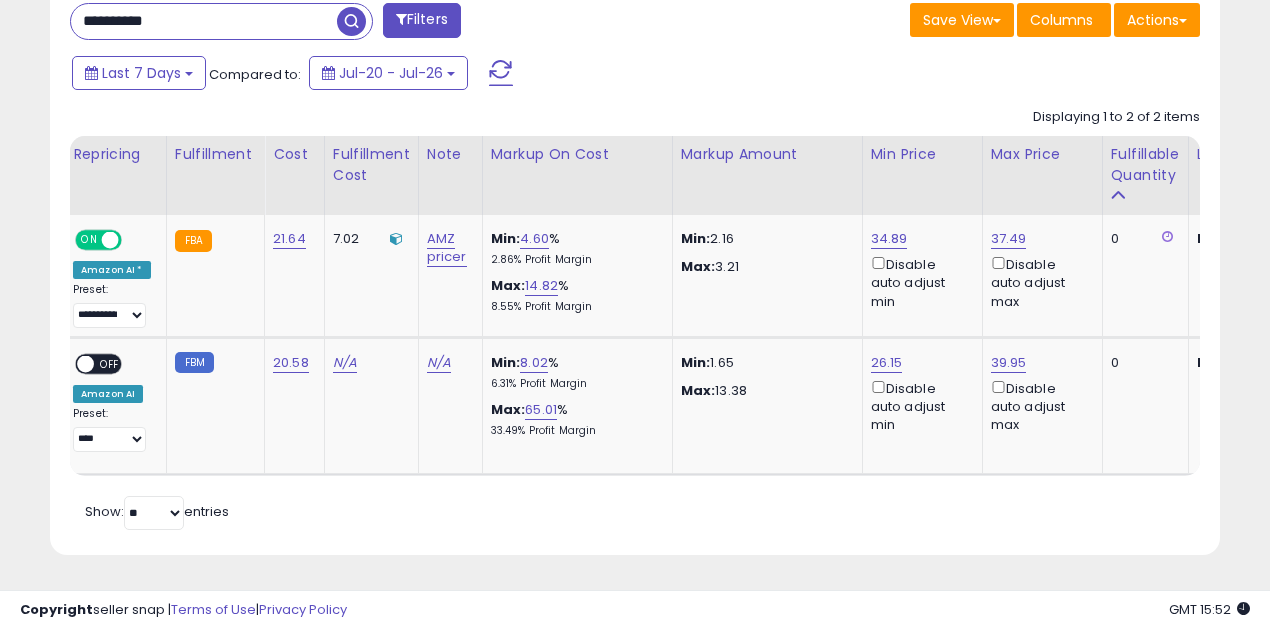 scroll, scrollTop: 0, scrollLeft: 241, axis: horizontal 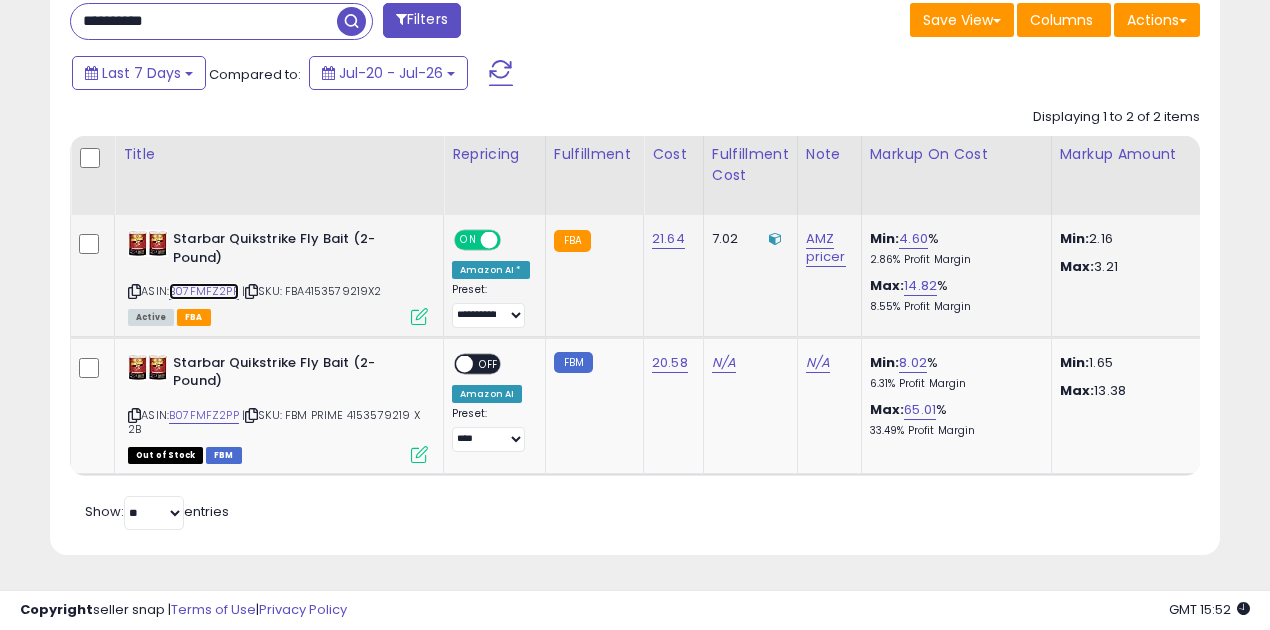 click on "B07FMFZ2PP" at bounding box center [204, 291] 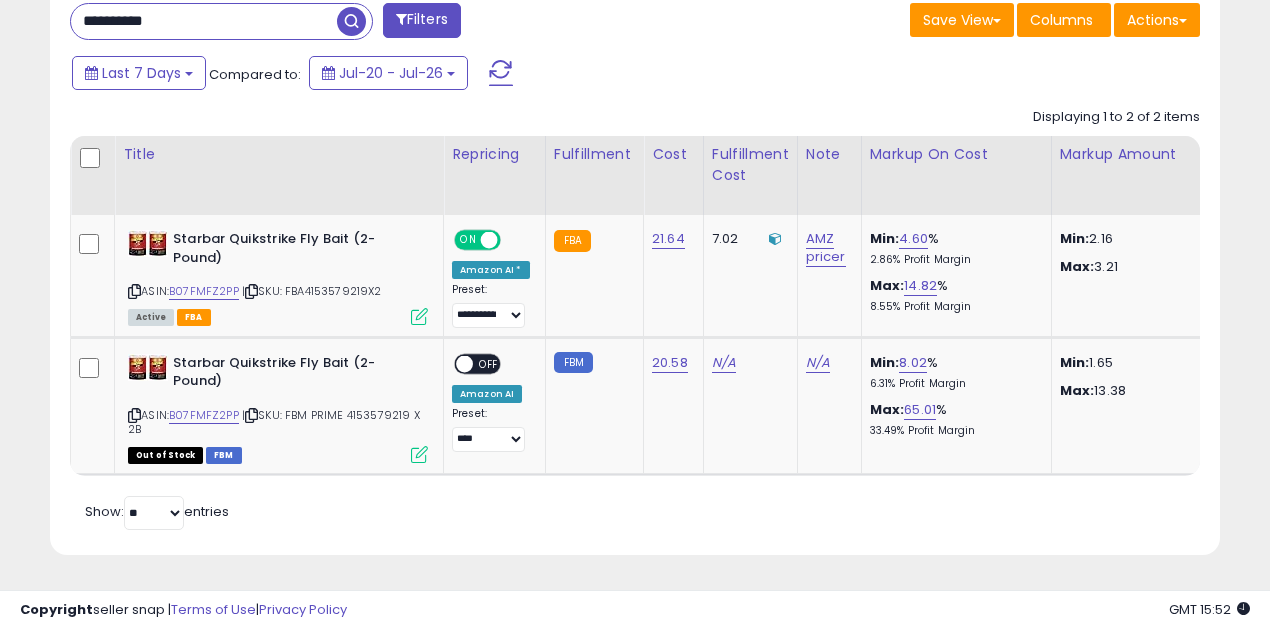 click at bounding box center [351, 21] 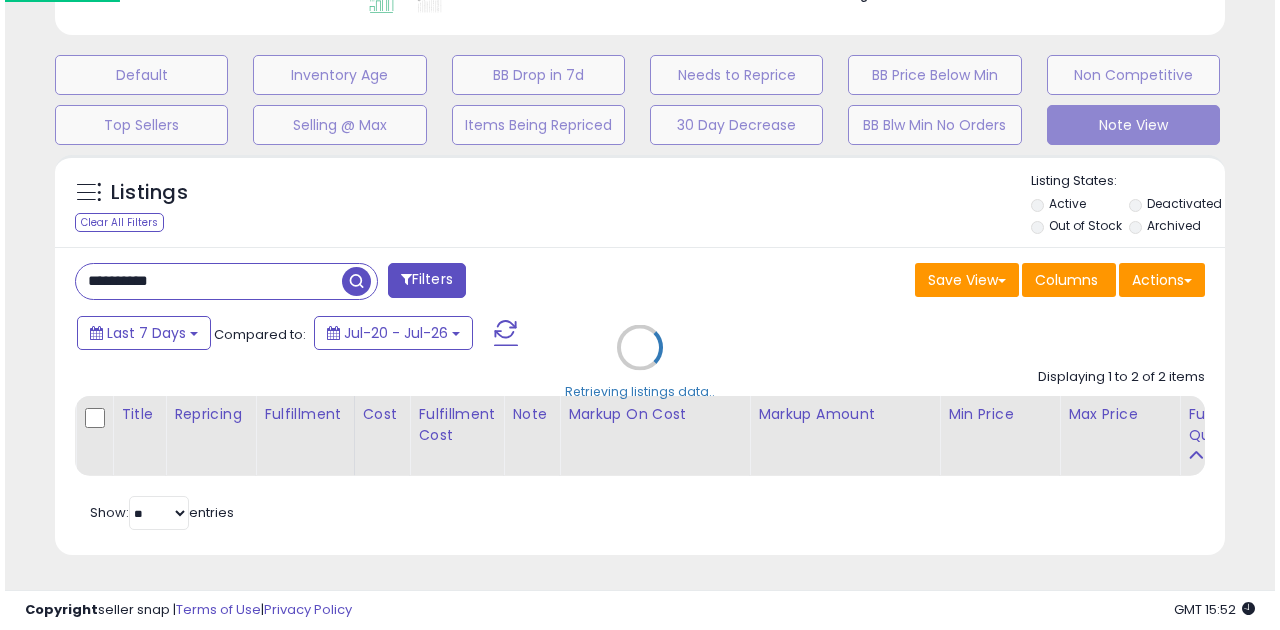 scroll, scrollTop: 583, scrollLeft: 0, axis: vertical 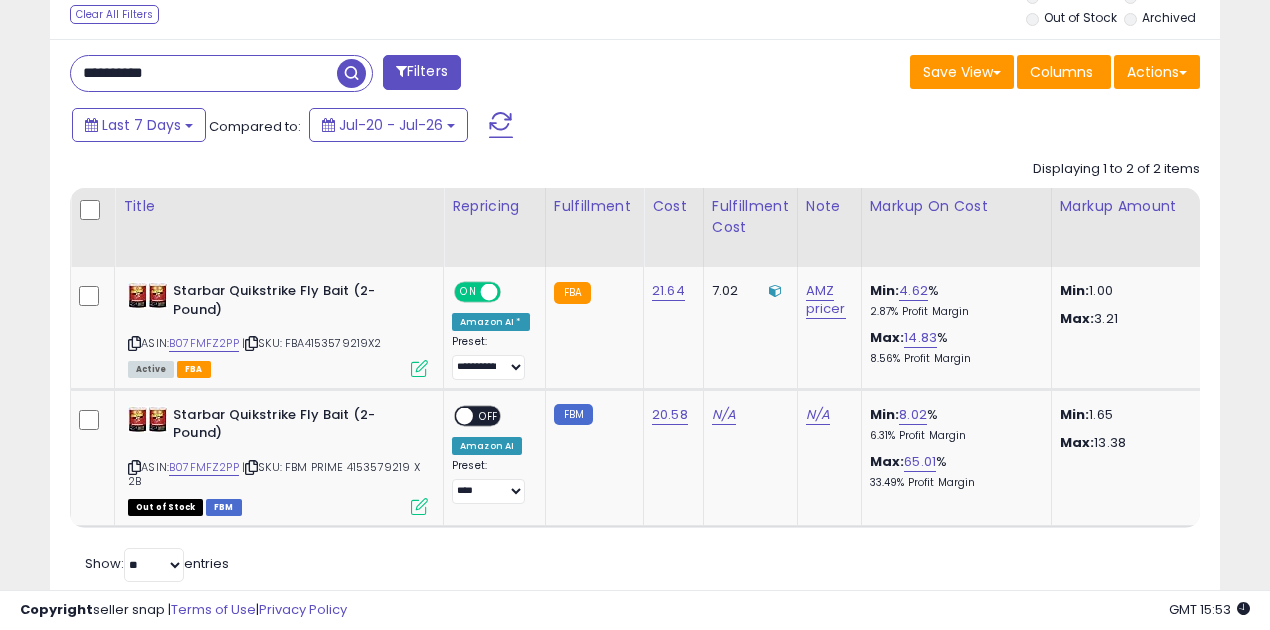 click on "**********" at bounding box center [204, 73] 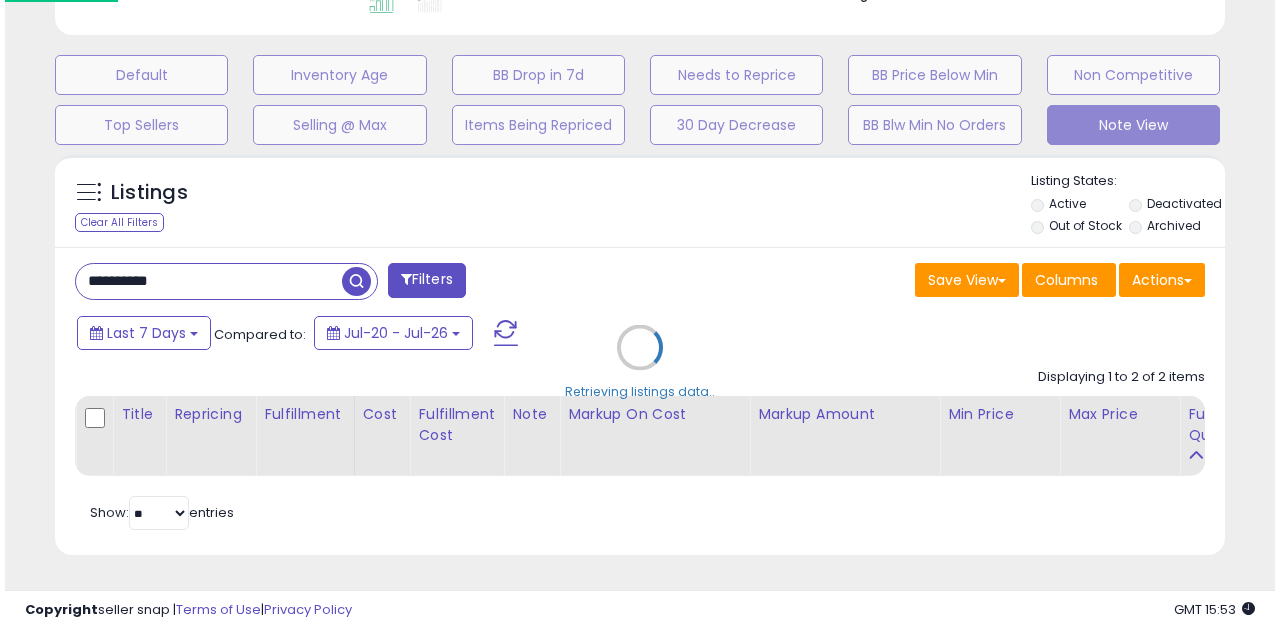 scroll, scrollTop: 583, scrollLeft: 0, axis: vertical 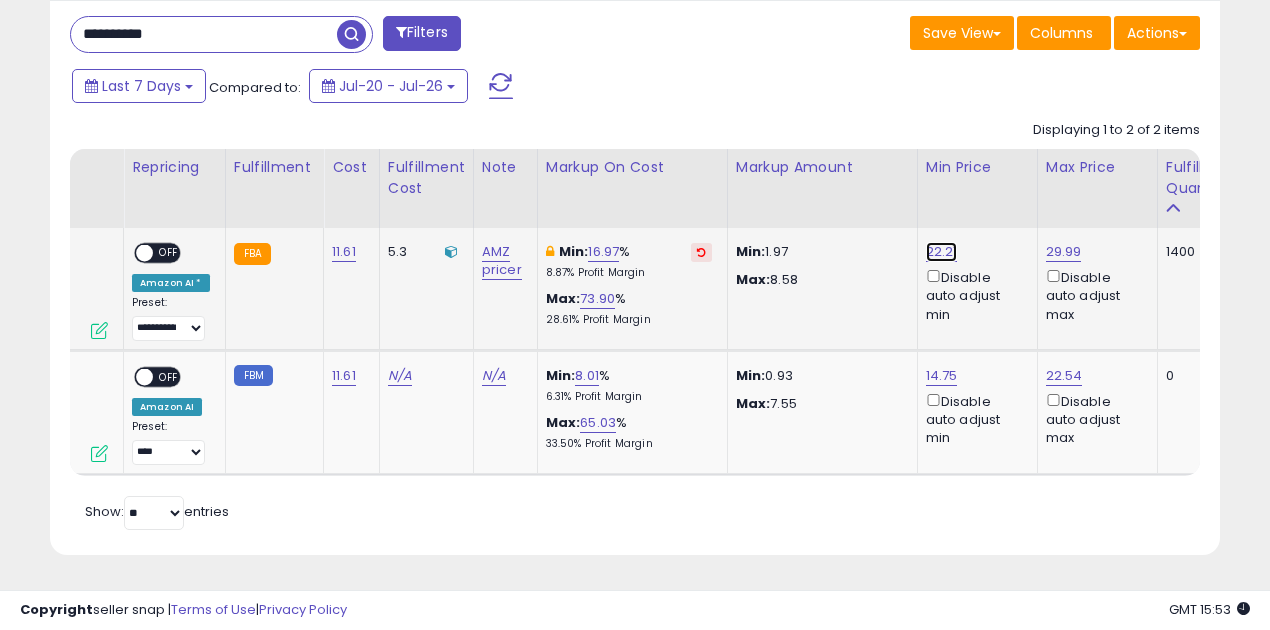 click on "22.21" at bounding box center [942, 252] 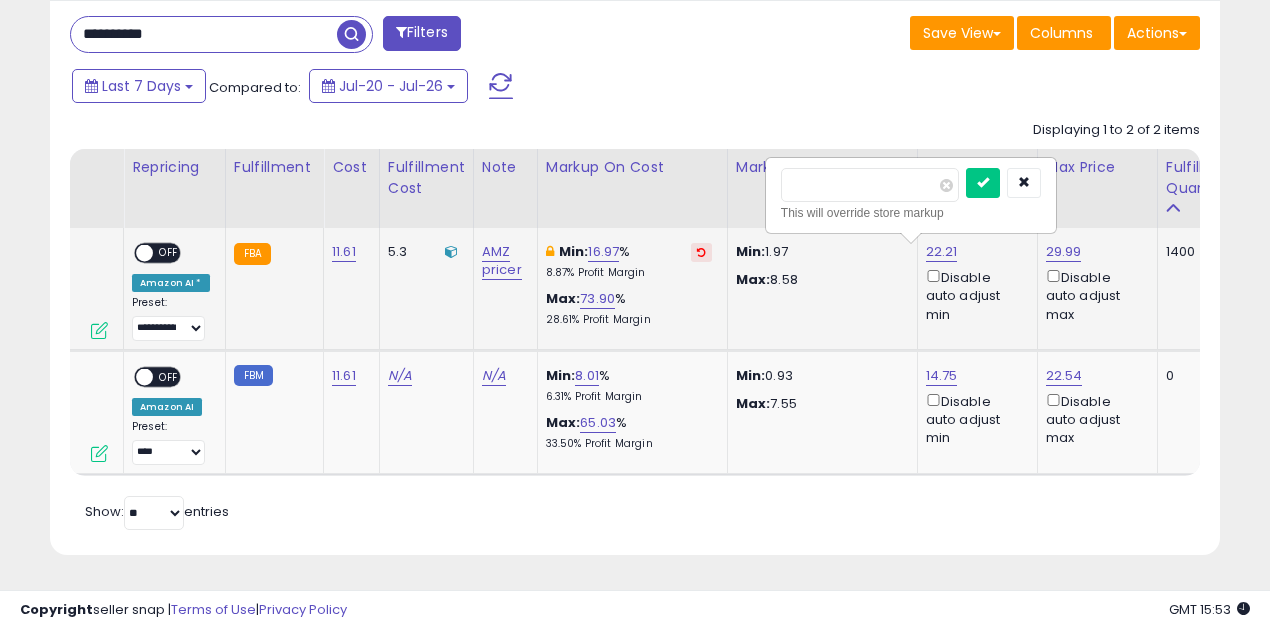 click on "****" at bounding box center [870, 185] 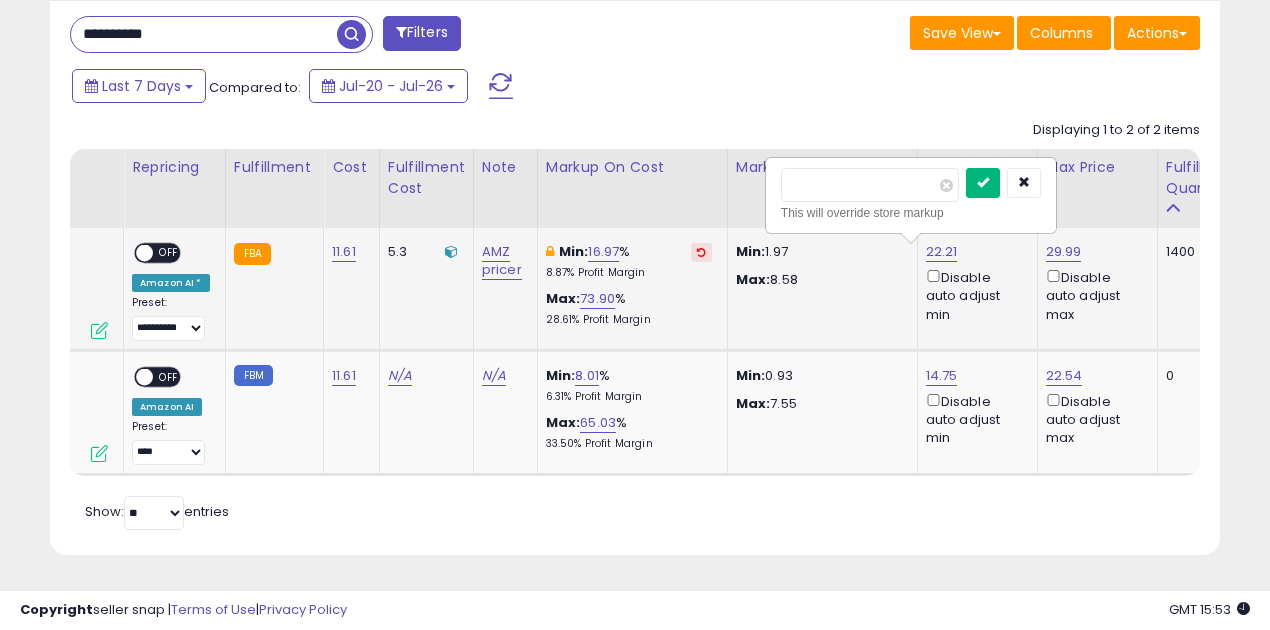 click at bounding box center [983, 183] 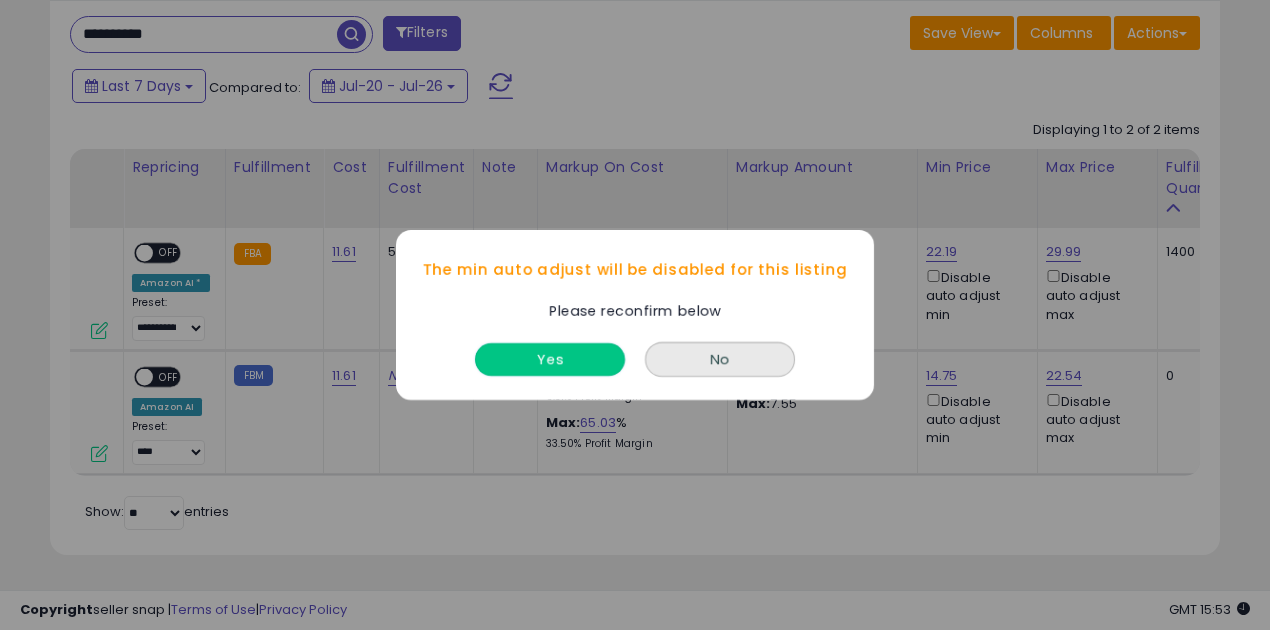 click on "Yes" at bounding box center [550, 359] 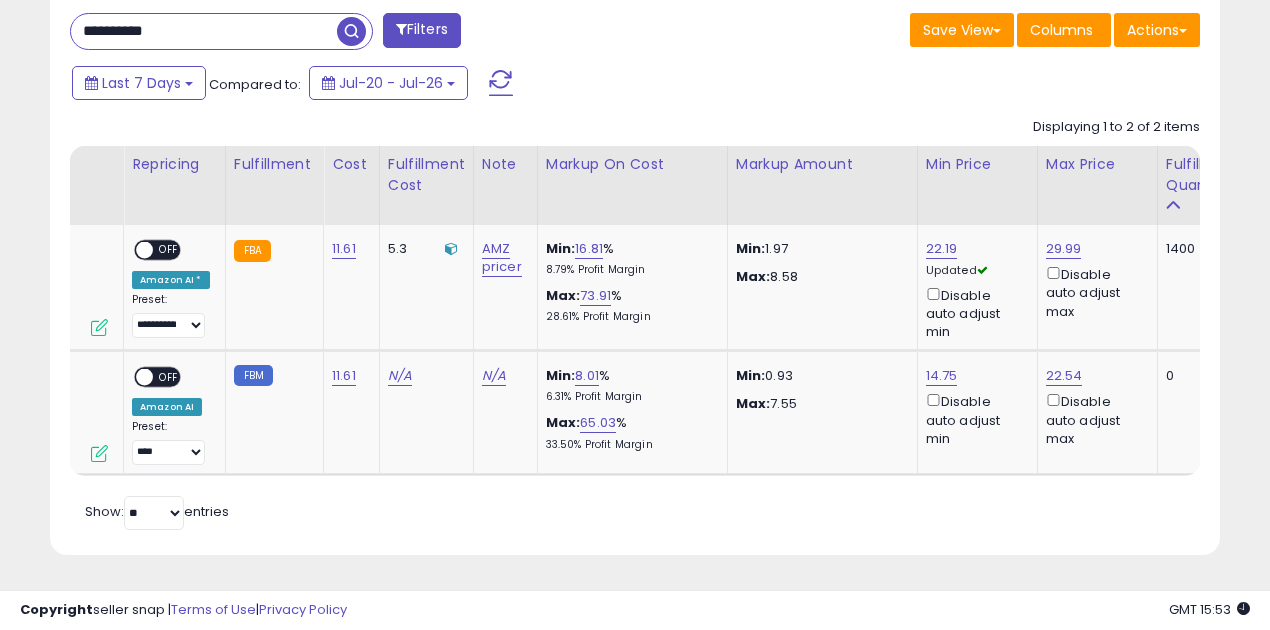 click at bounding box center (351, 31) 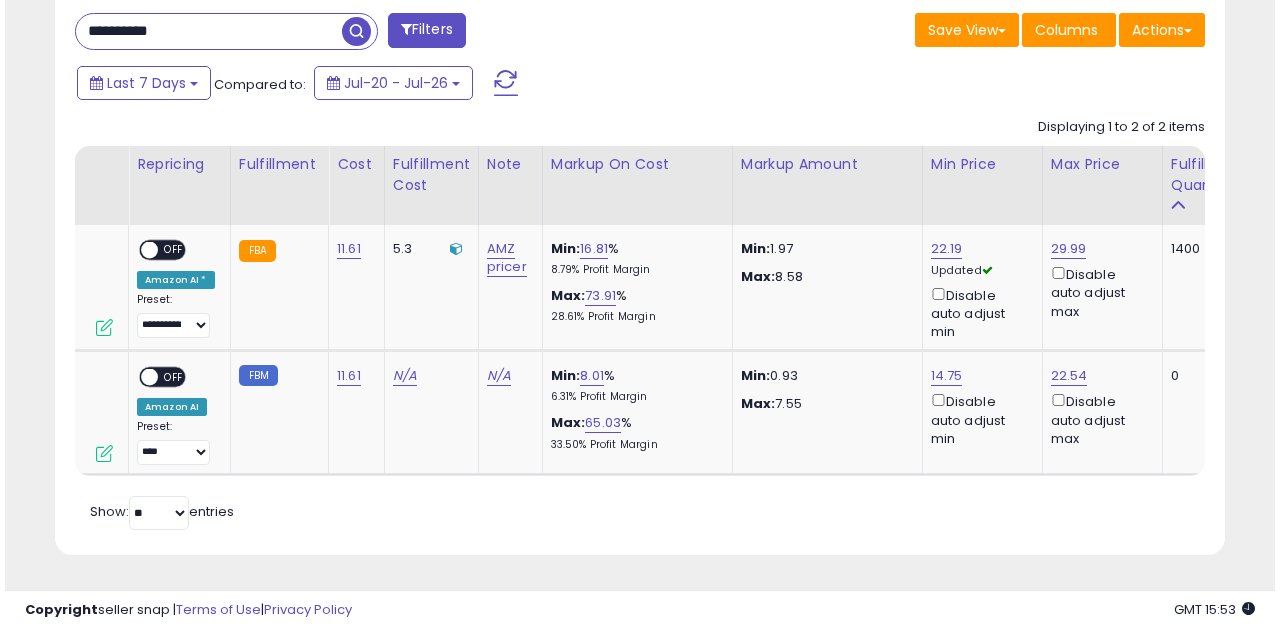 scroll, scrollTop: 583, scrollLeft: 0, axis: vertical 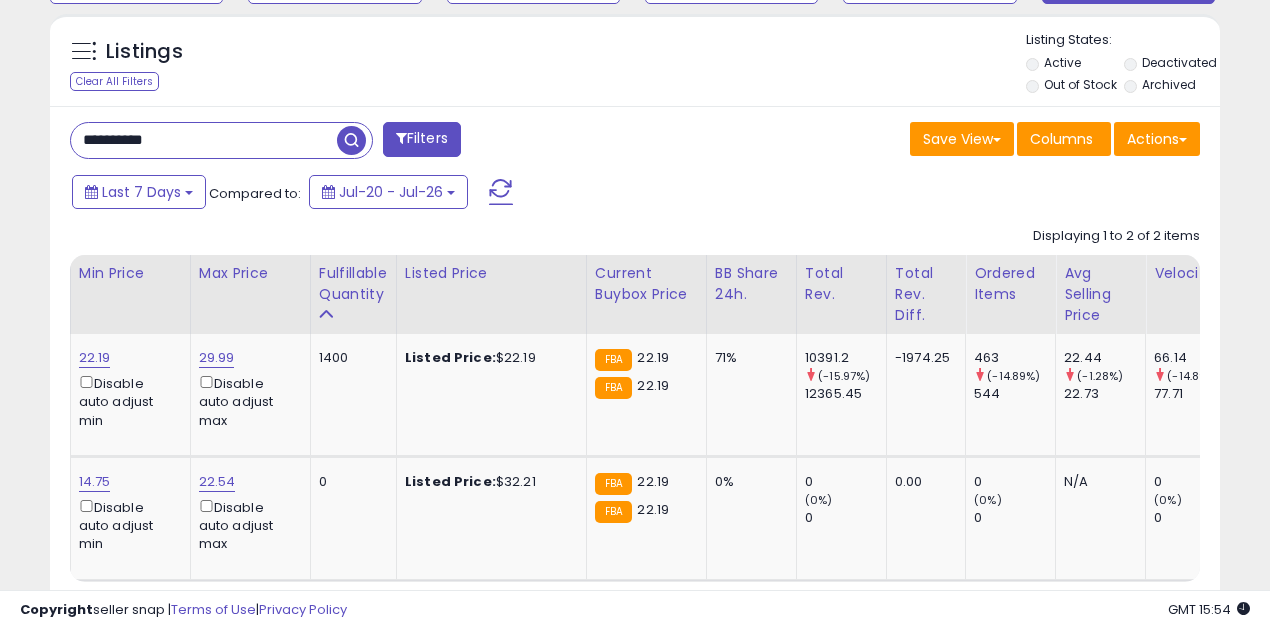 click on "**********" at bounding box center (204, 140) 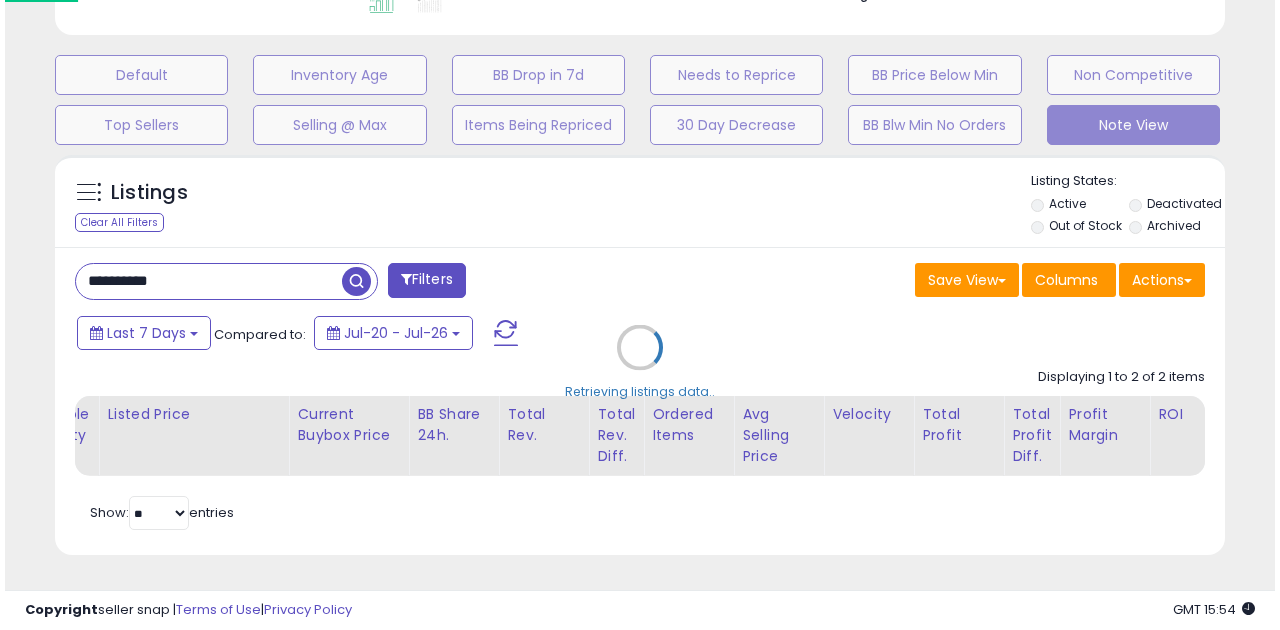 scroll, scrollTop: 583, scrollLeft: 0, axis: vertical 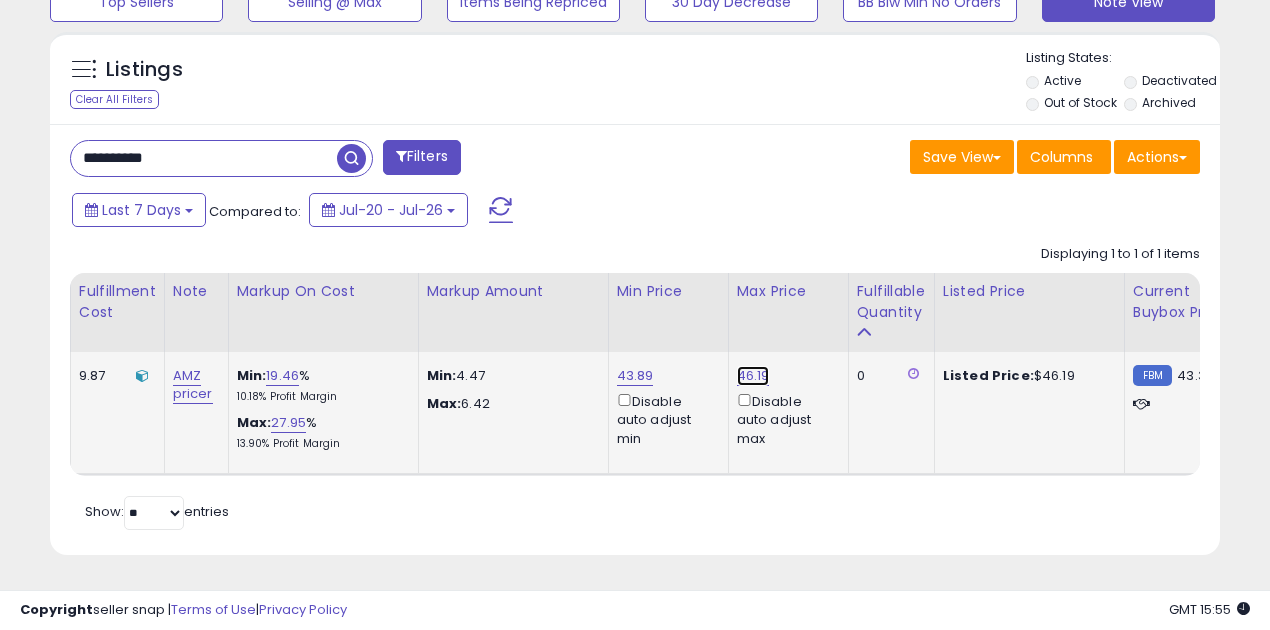 click on "46.19" at bounding box center [753, 376] 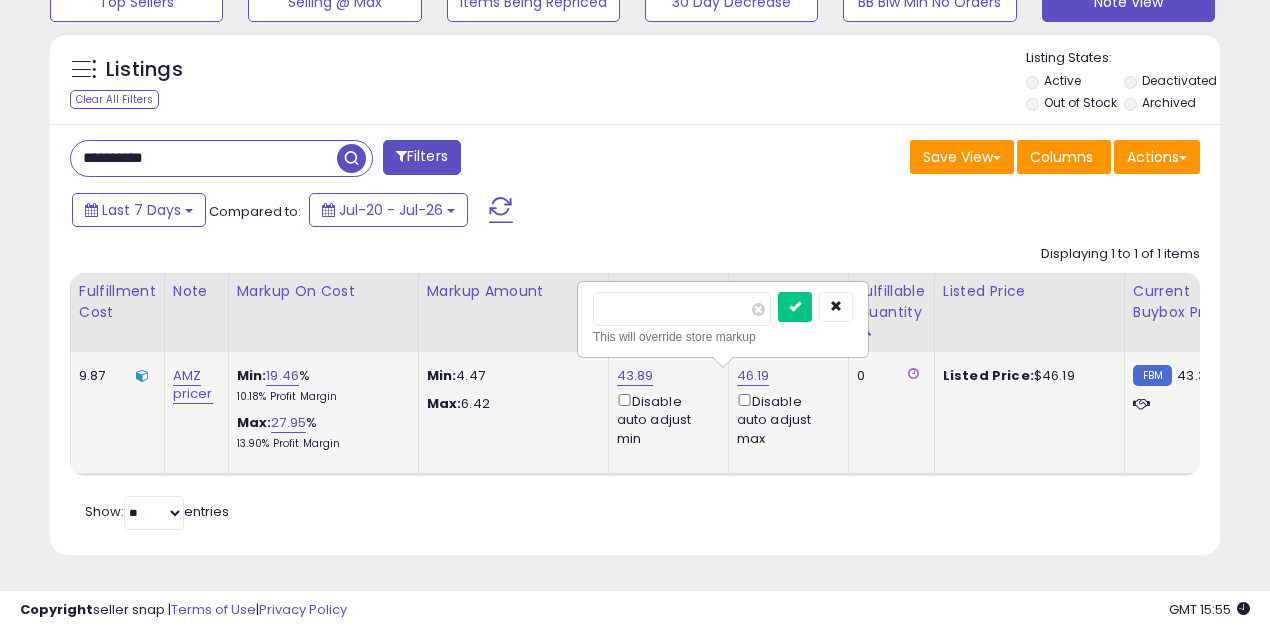 drag, startPoint x: 654, startPoint y: 299, endPoint x: 581, endPoint y: 295, distance: 73.109505 